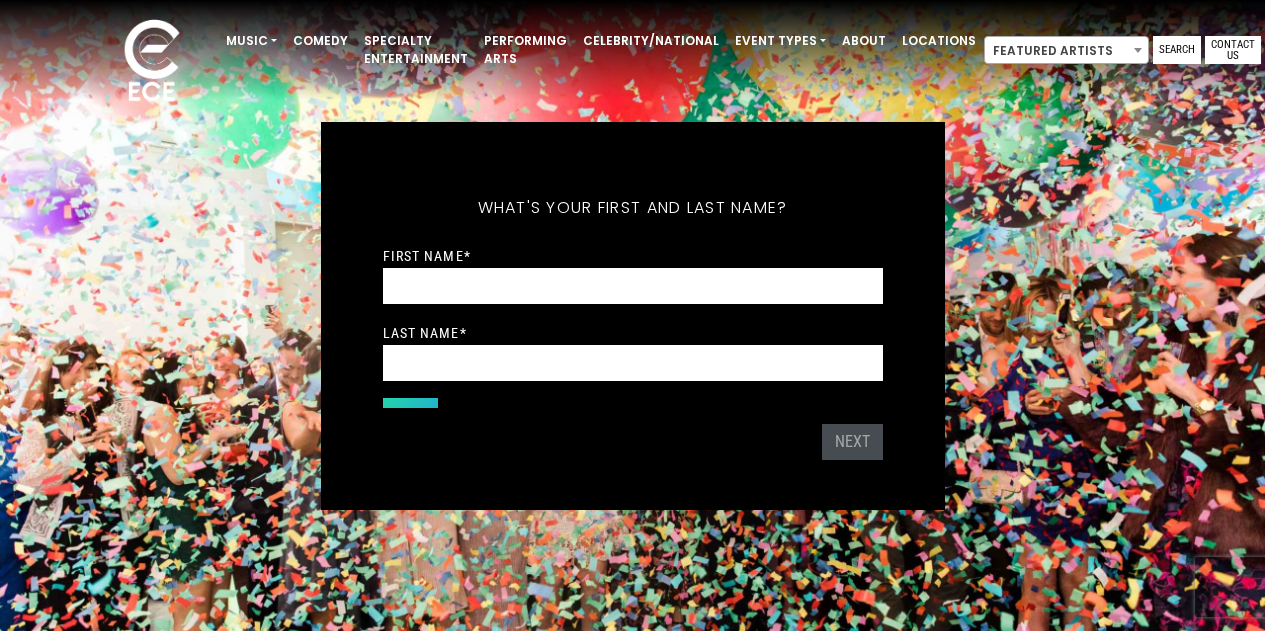 scroll, scrollTop: 0, scrollLeft: 0, axis: both 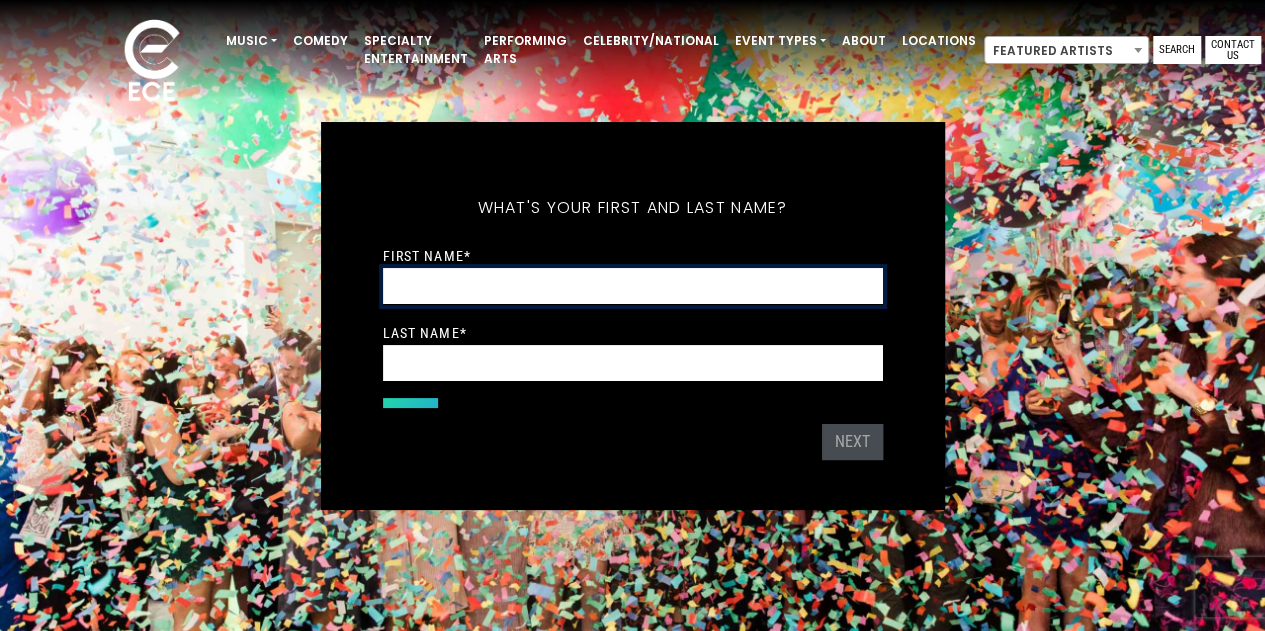 click on "First Name *" at bounding box center (633, 286) 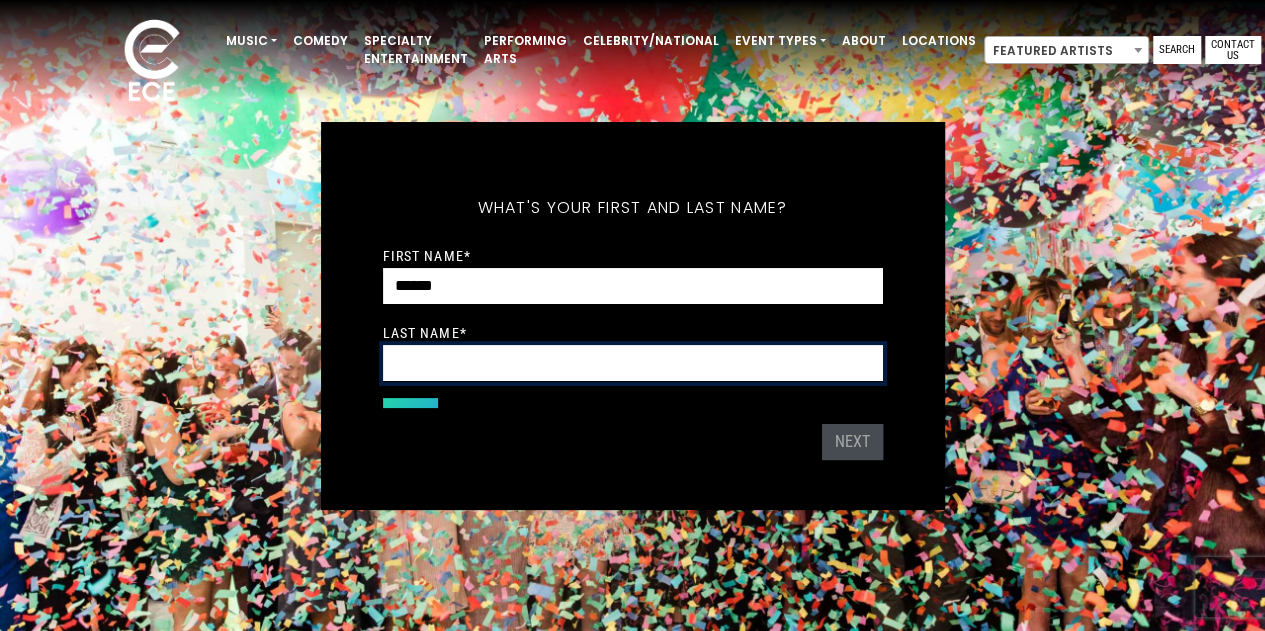 type on "******" 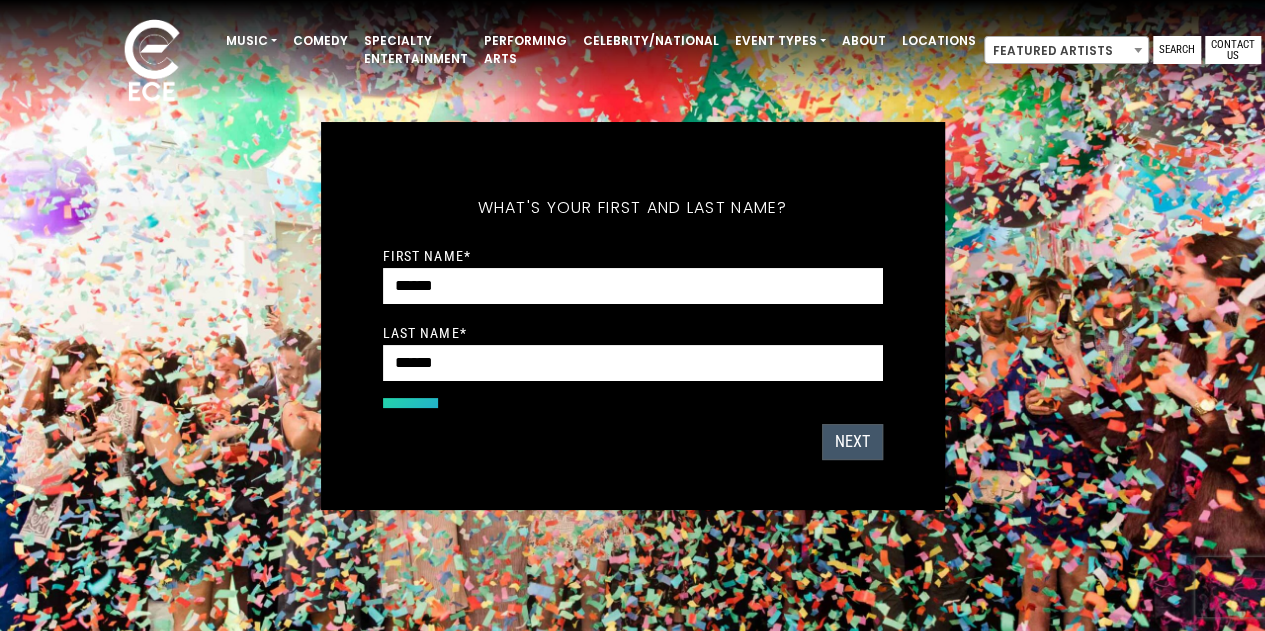 click on "Next" at bounding box center (852, 442) 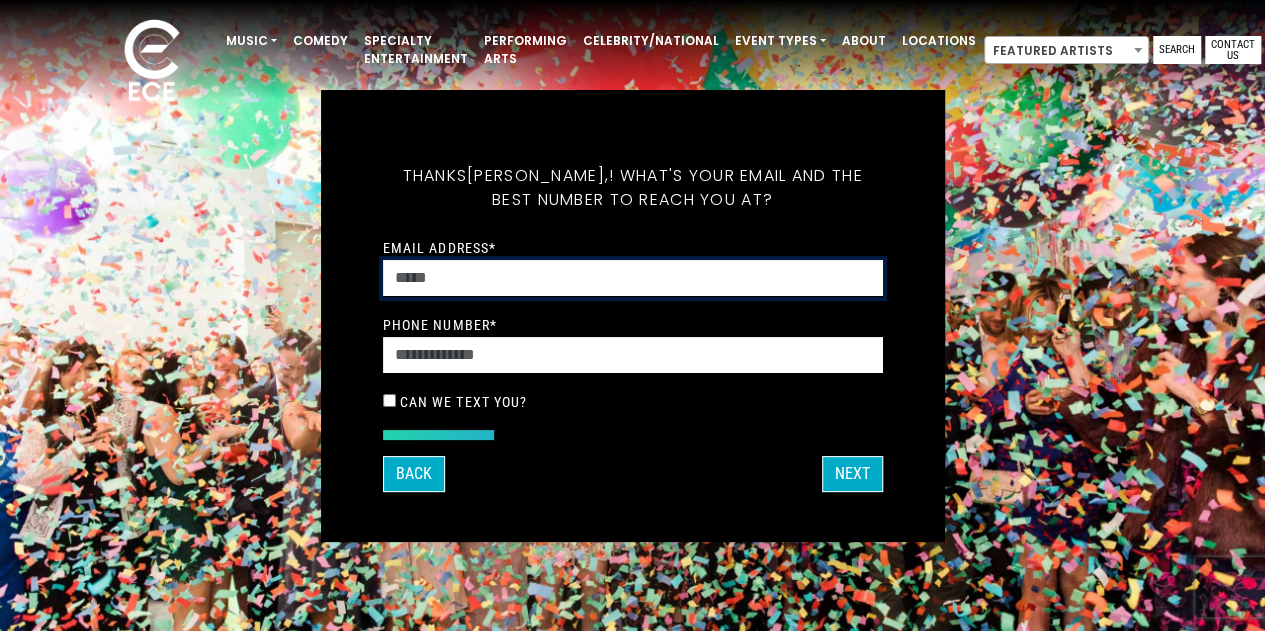 click on "Email Address *" at bounding box center [633, 278] 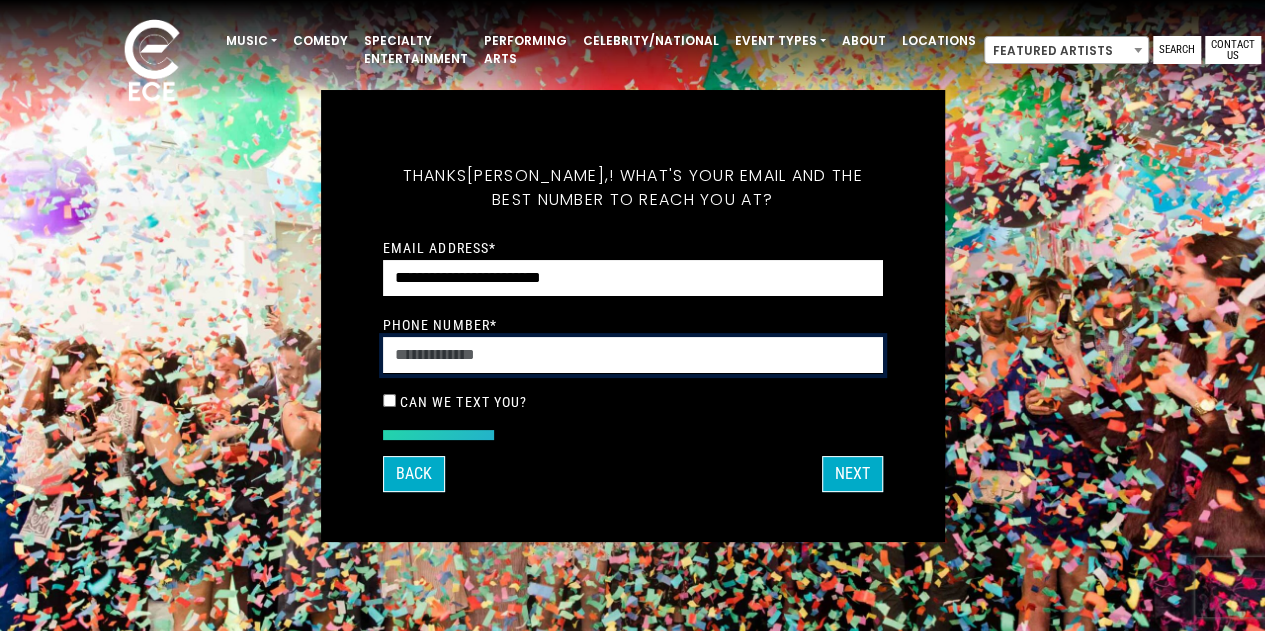 type on "**********" 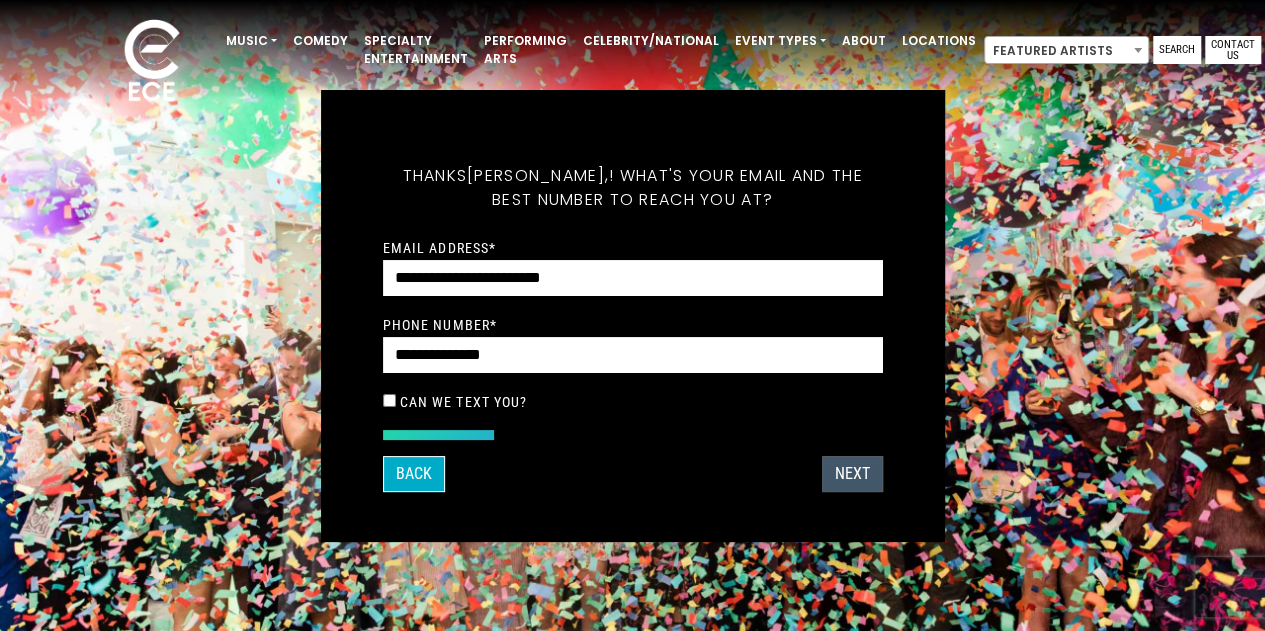 click on "Next" at bounding box center (852, 474) 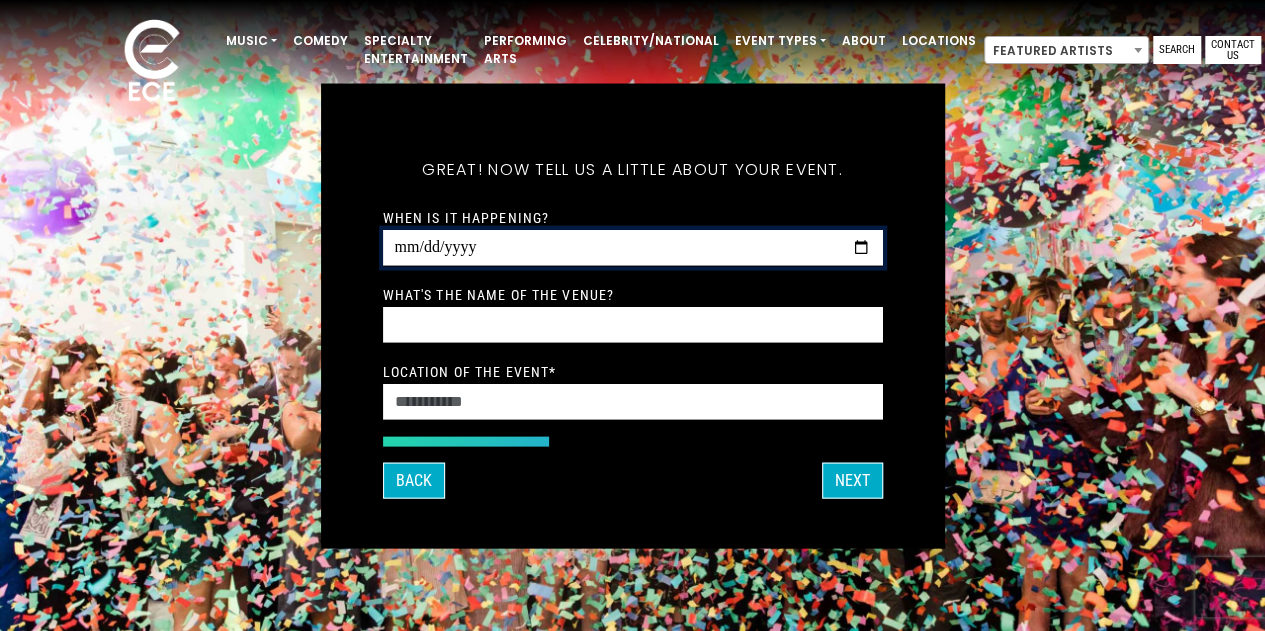 click on "When is it happening?" at bounding box center [633, 247] 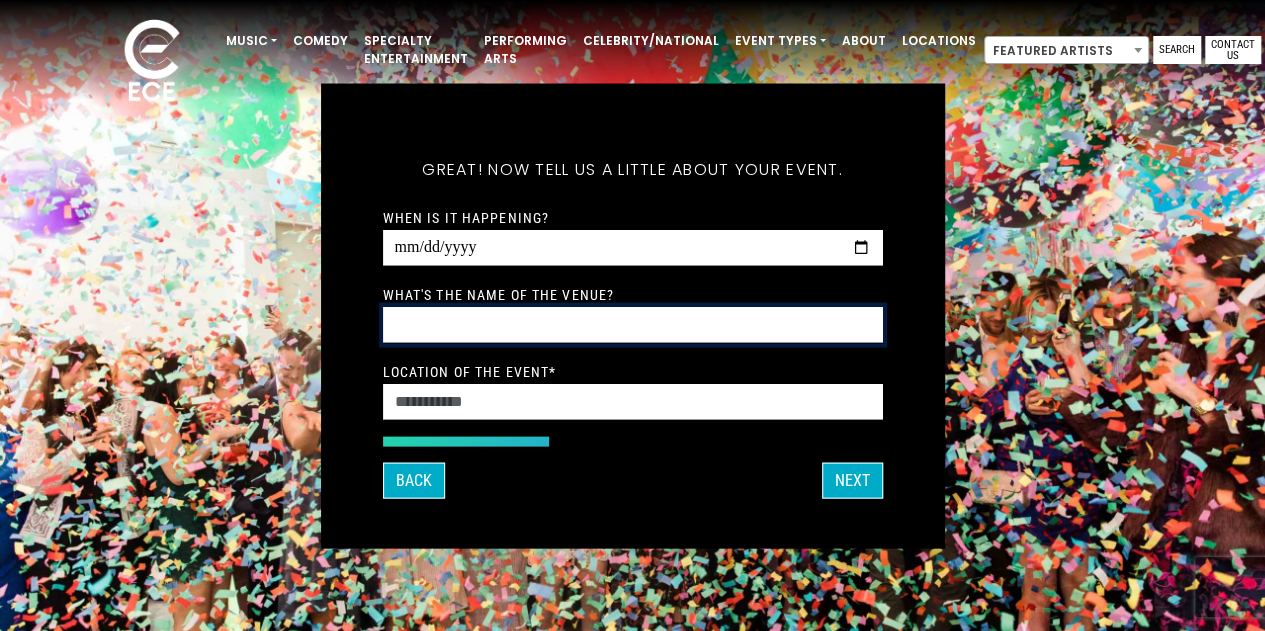 click on "What's the name of the venue?" at bounding box center [633, 324] 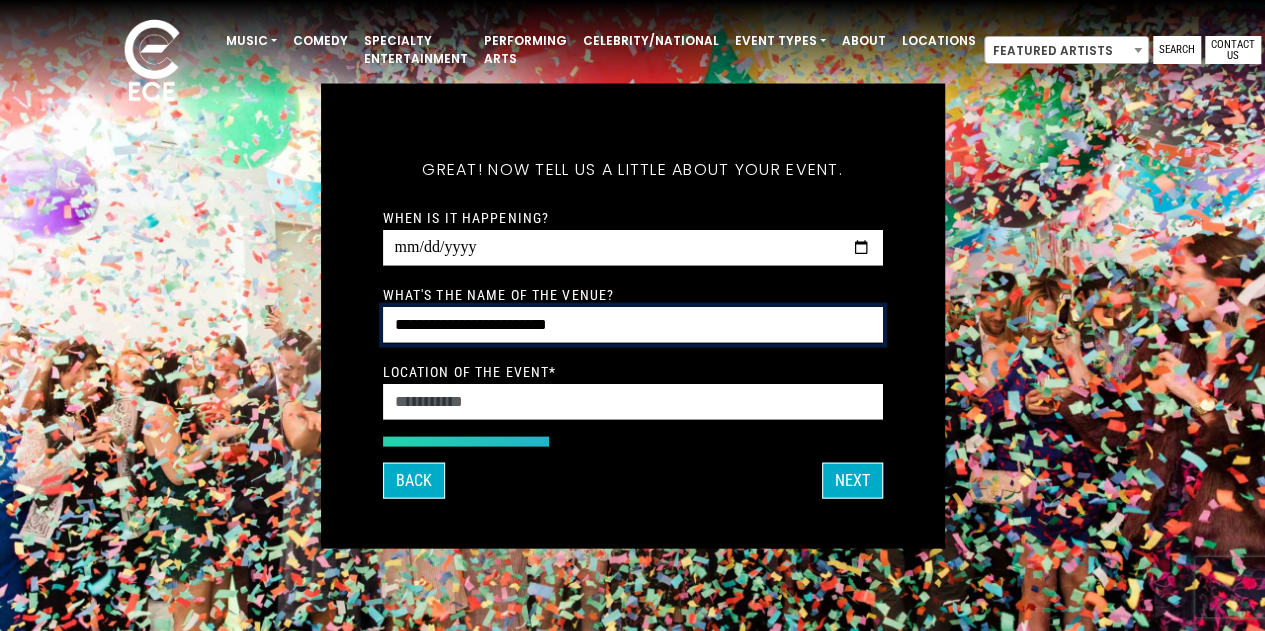 type on "**********" 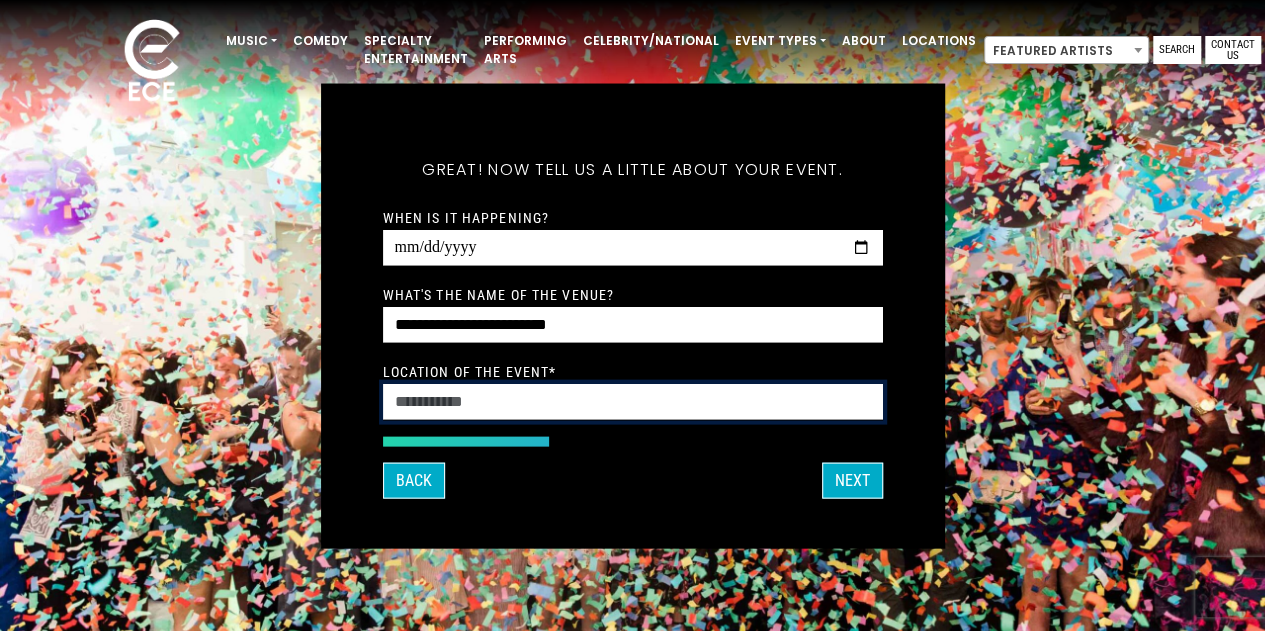 click on "Location of the event *" at bounding box center [633, 401] 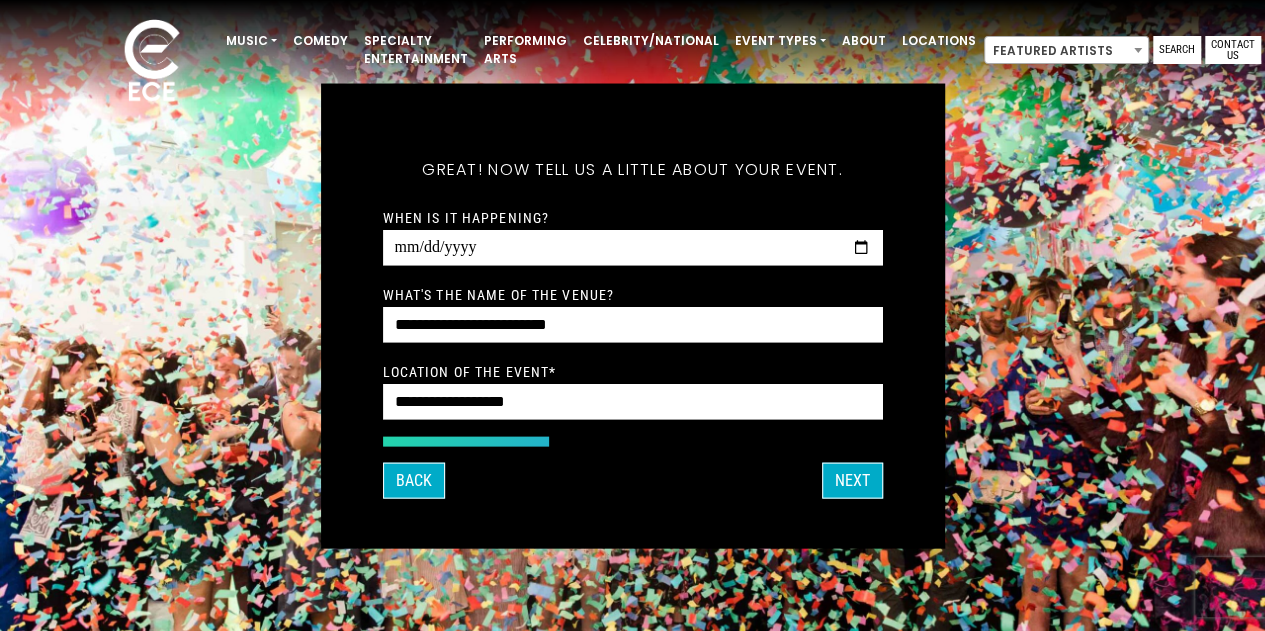 type on "**********" 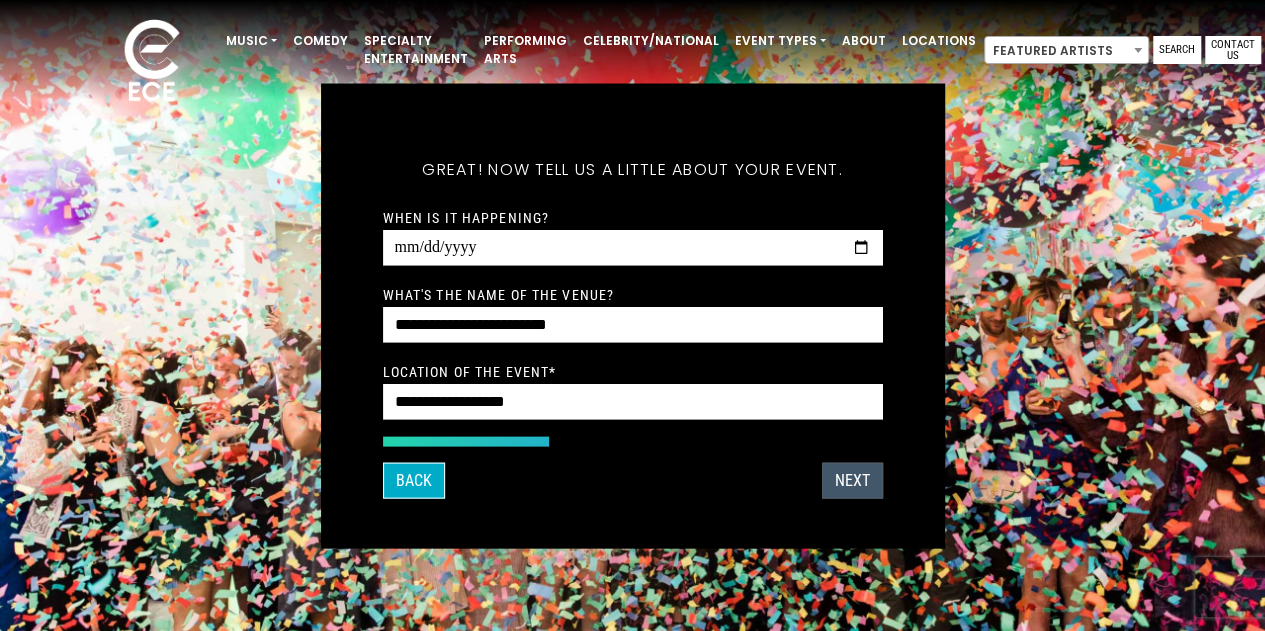 click on "Next" at bounding box center [852, 480] 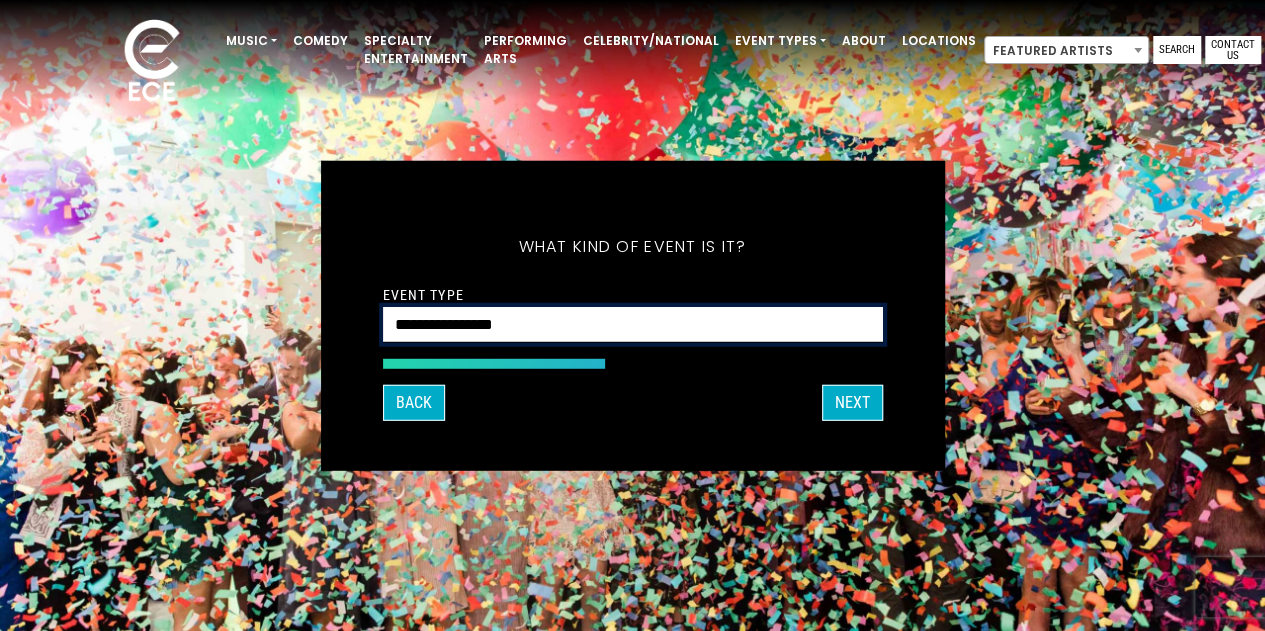 click on "**********" at bounding box center (633, 324) 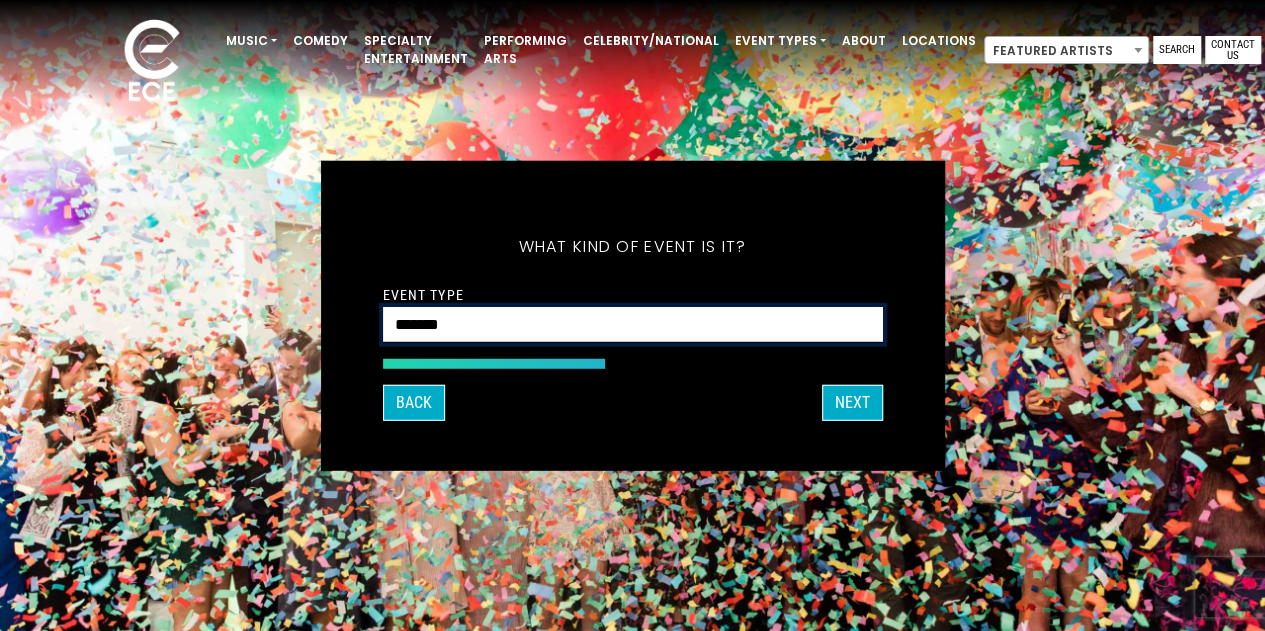 click on "**********" at bounding box center [633, 324] 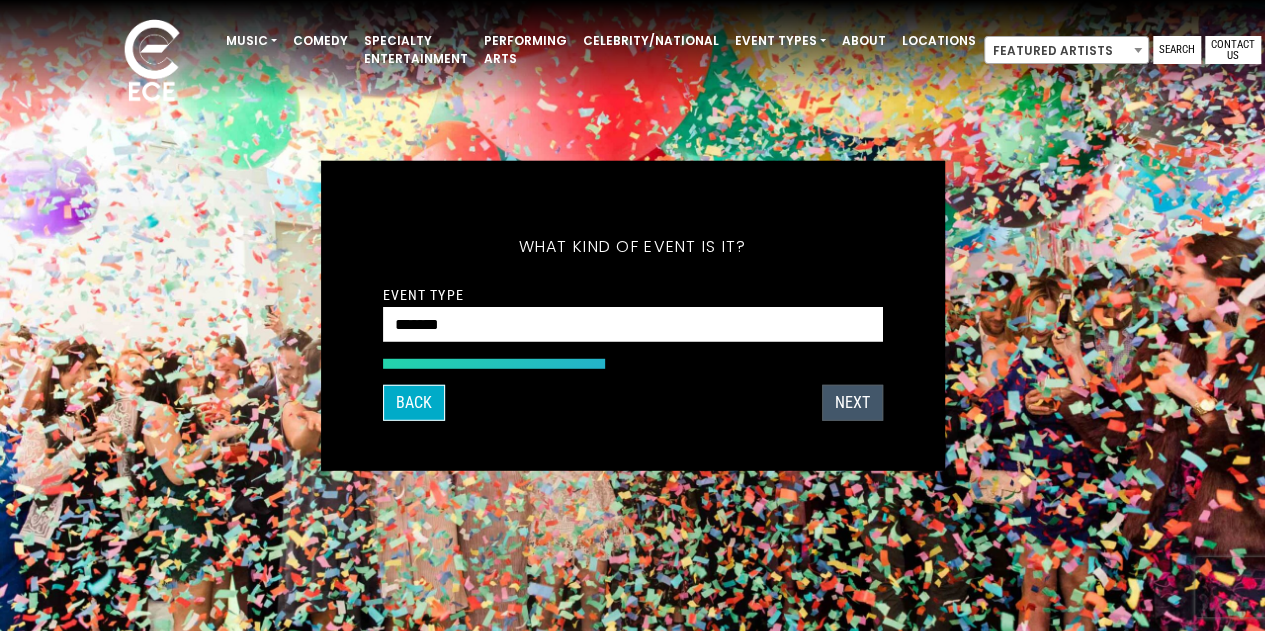 click on "Next" at bounding box center (852, 403) 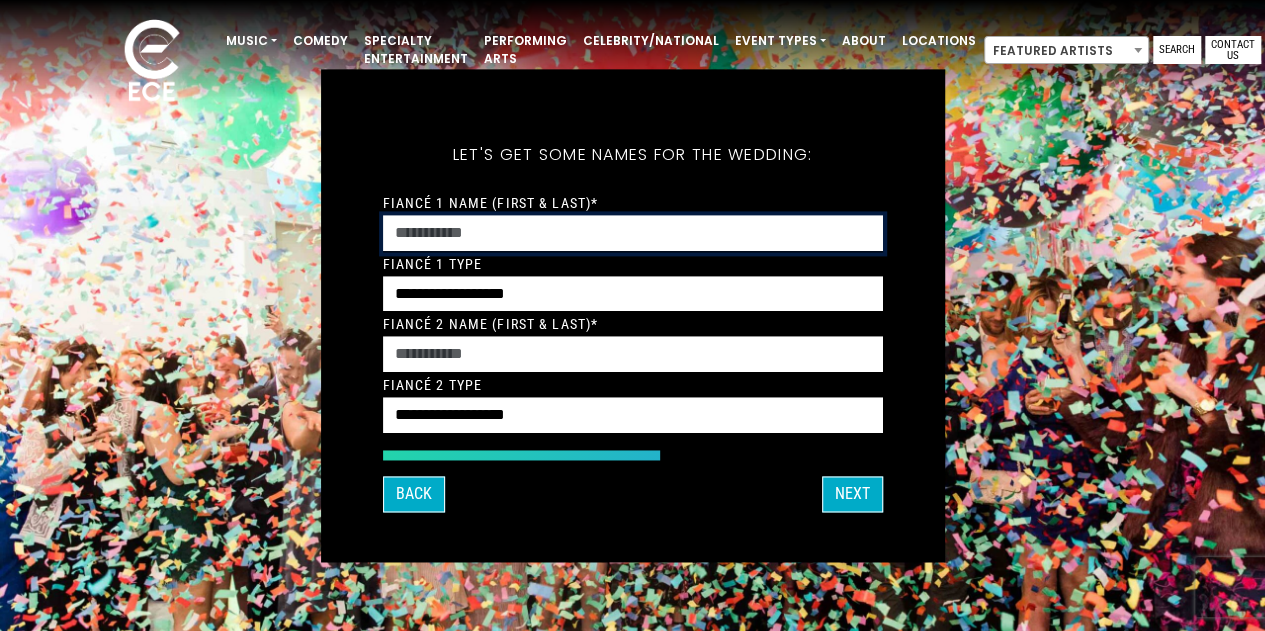 click on "Fiancé 1 Name (First & Last)*" at bounding box center [633, 233] 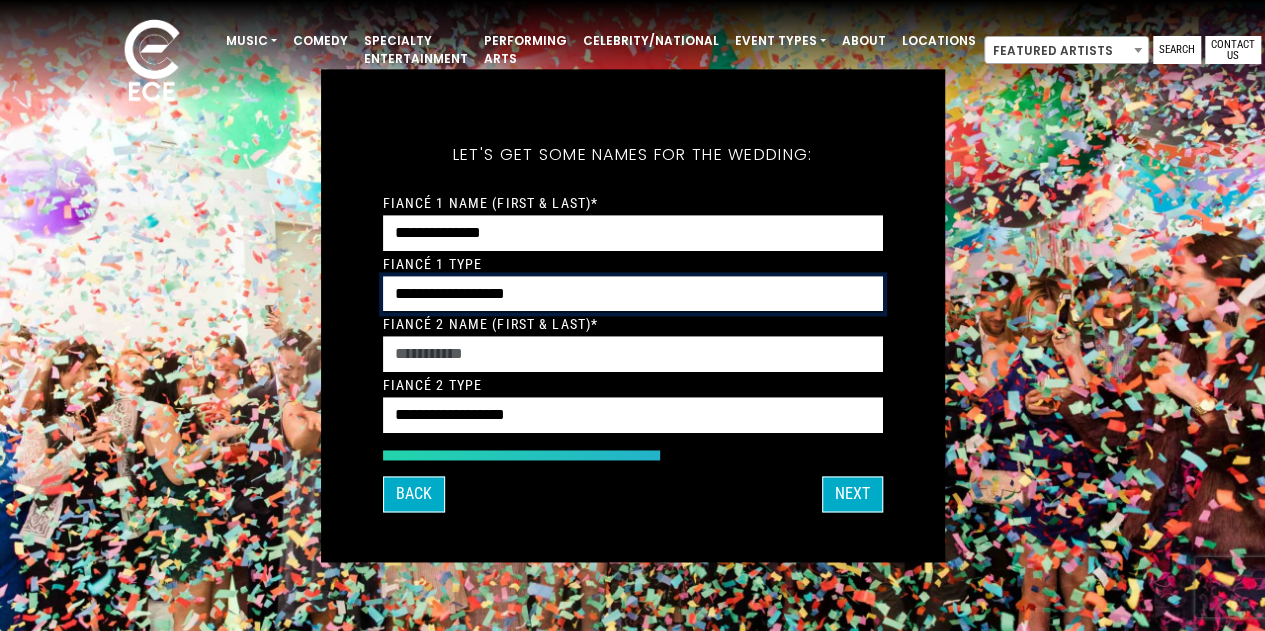 click on "**********" at bounding box center [633, 294] 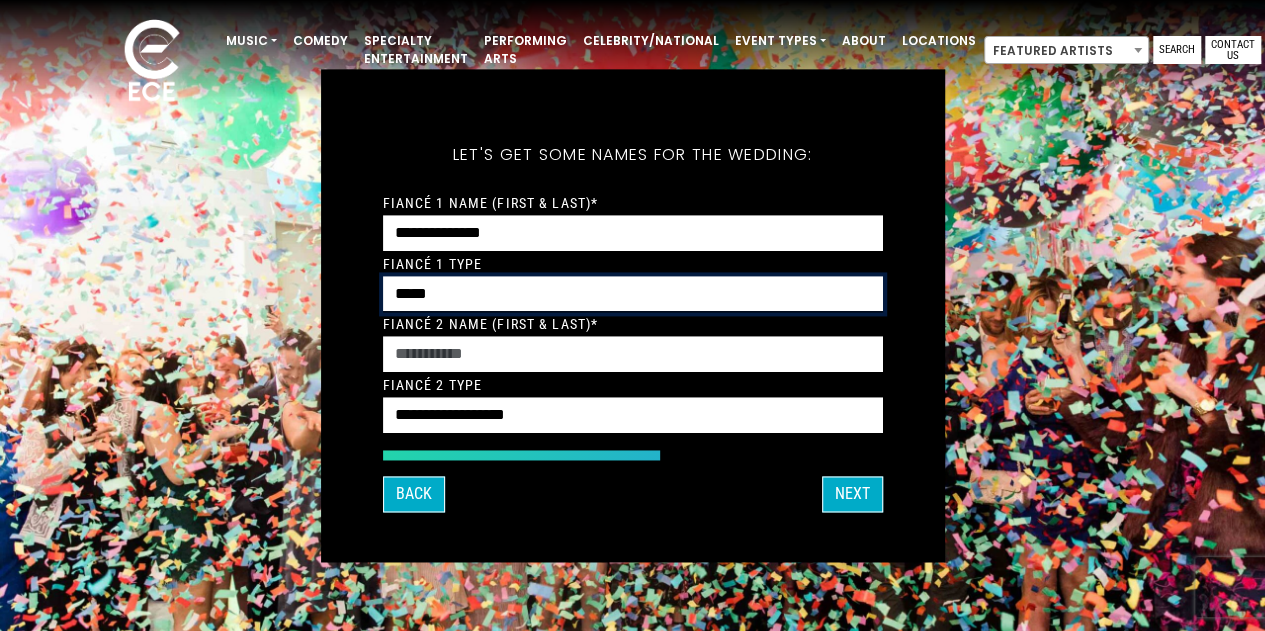 click on "**********" at bounding box center [633, 294] 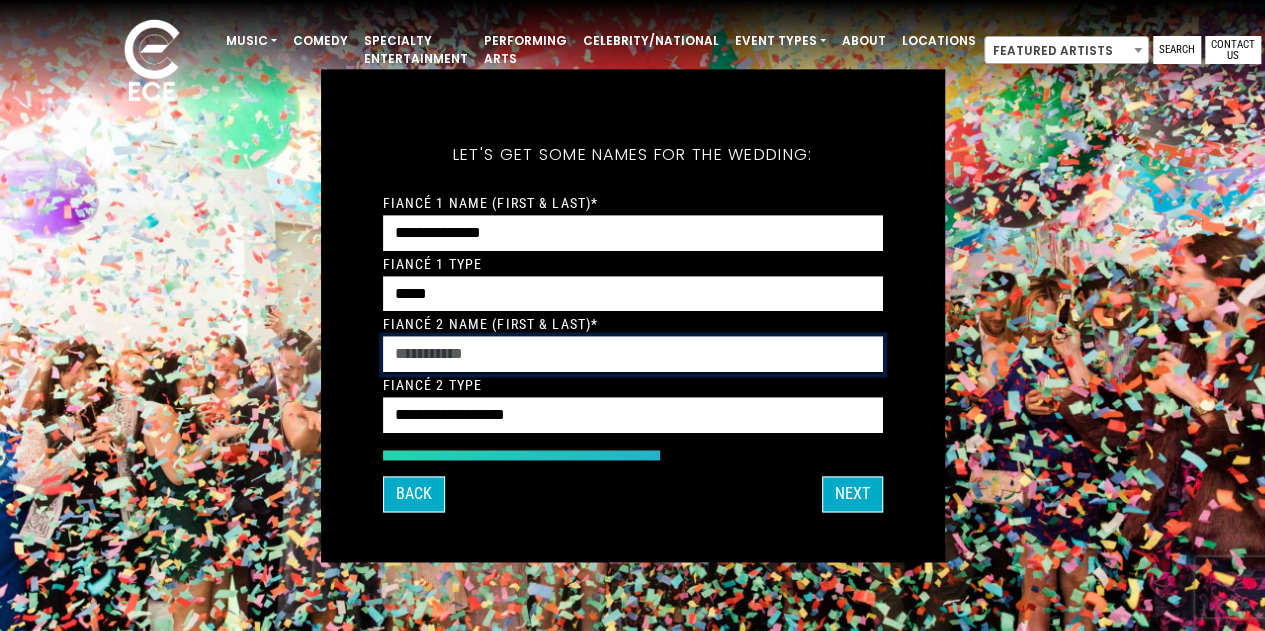 click on "Fiancé 2 Name (First & Last)*" at bounding box center [633, 355] 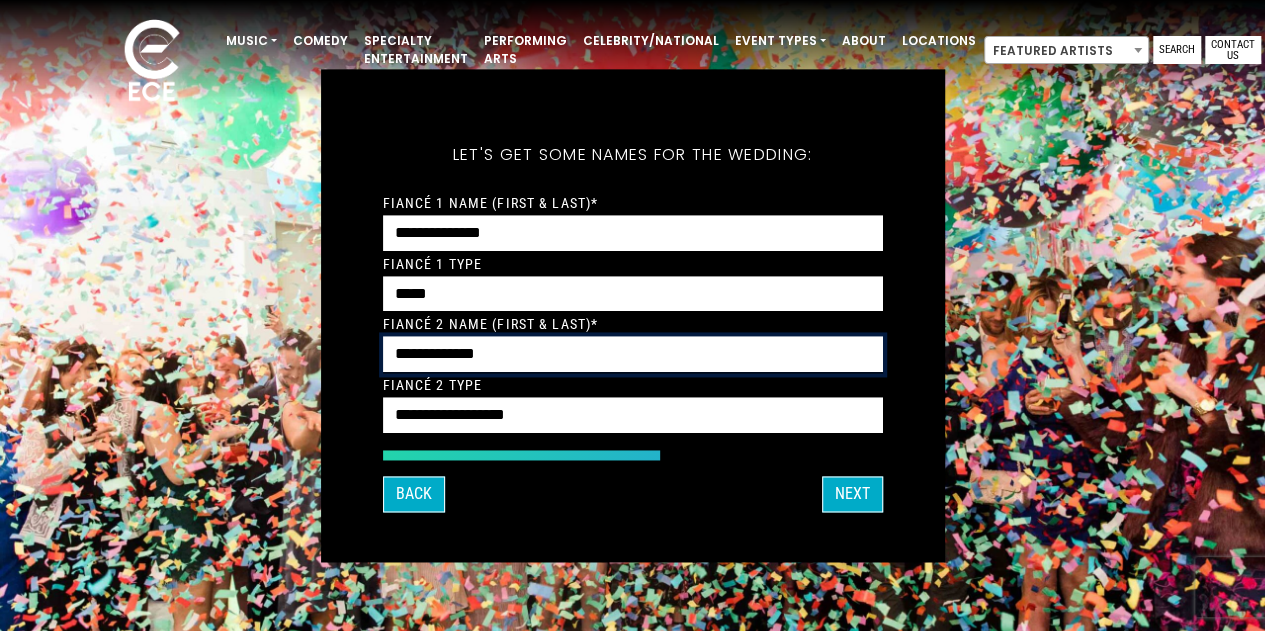 type on "**********" 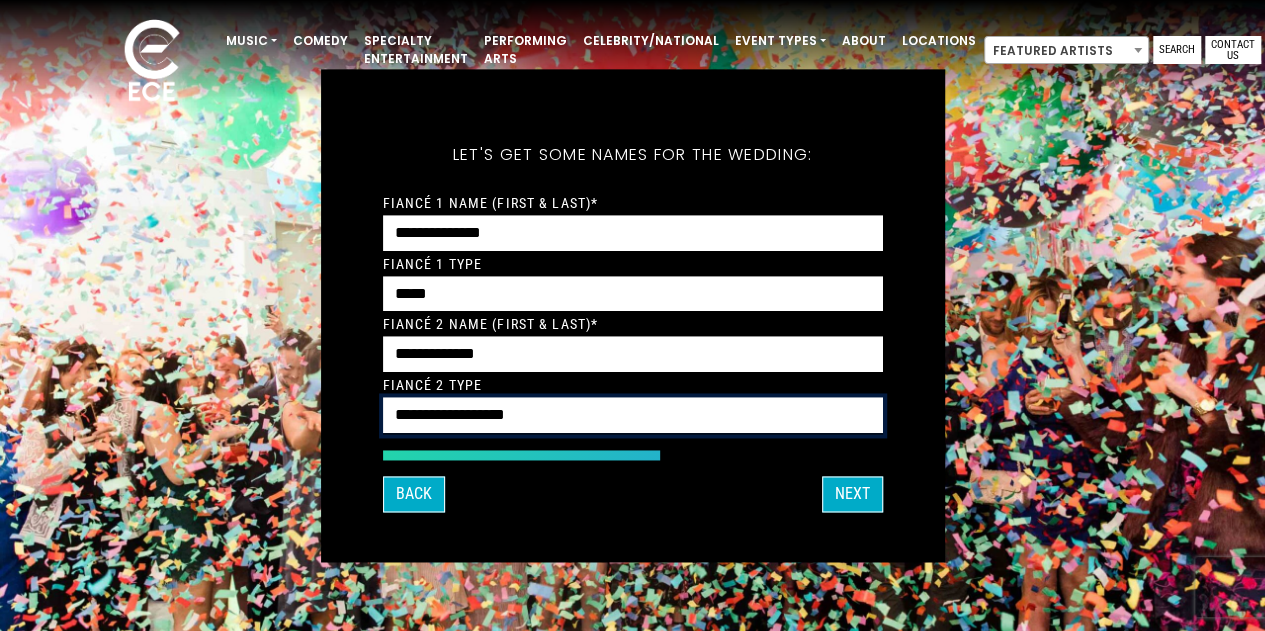 click on "**********" at bounding box center (633, 416) 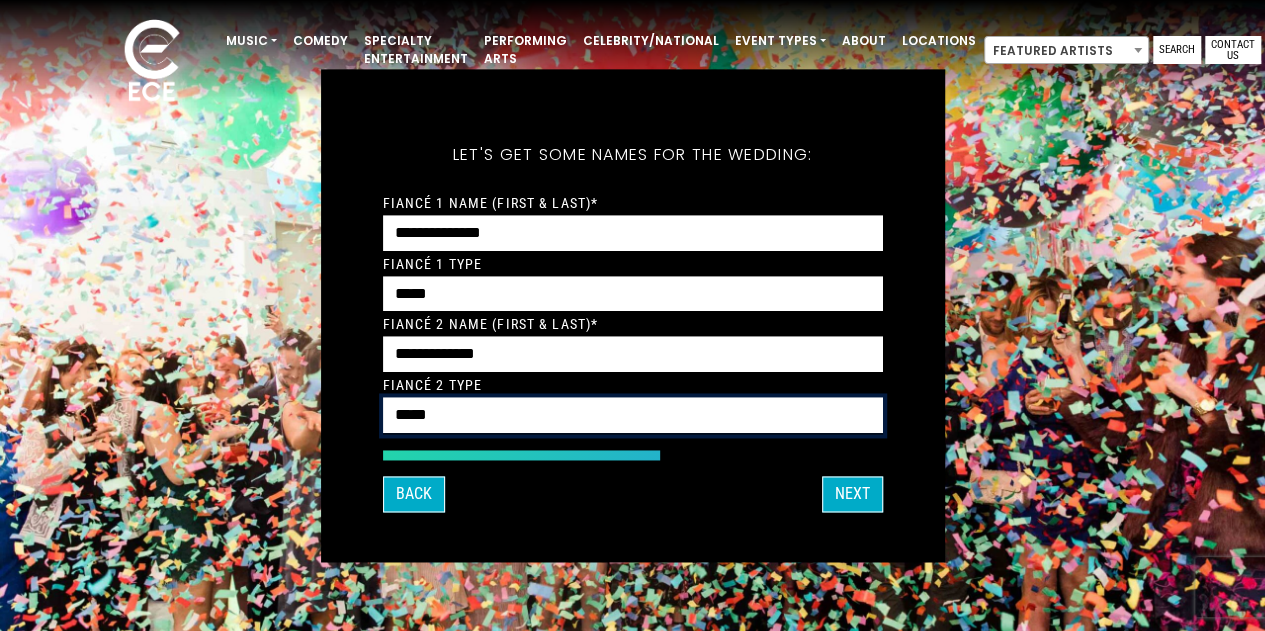 click on "**********" at bounding box center (633, 416) 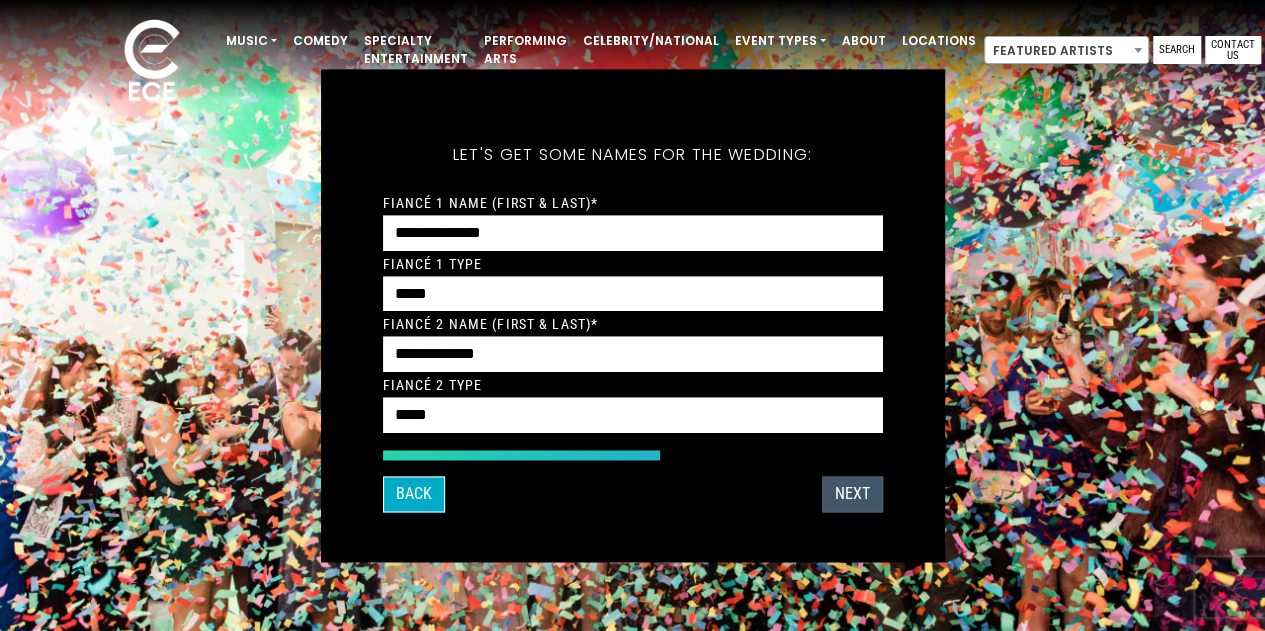 click on "Next" at bounding box center [852, 494] 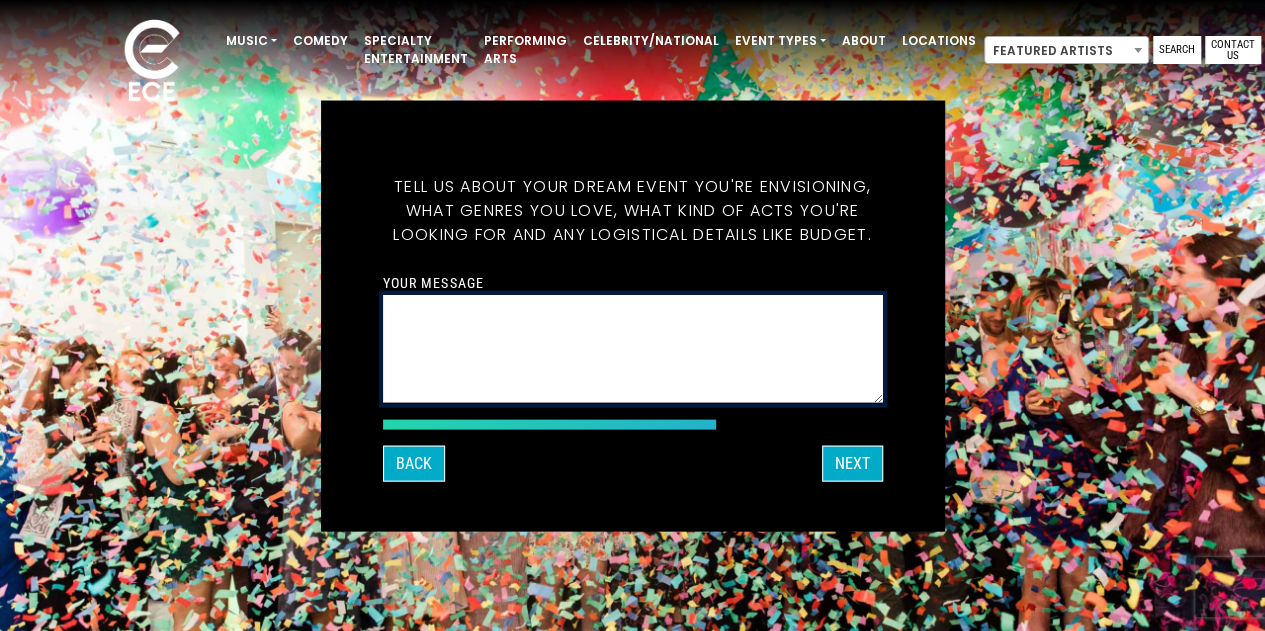 click on "Your message" at bounding box center [633, 348] 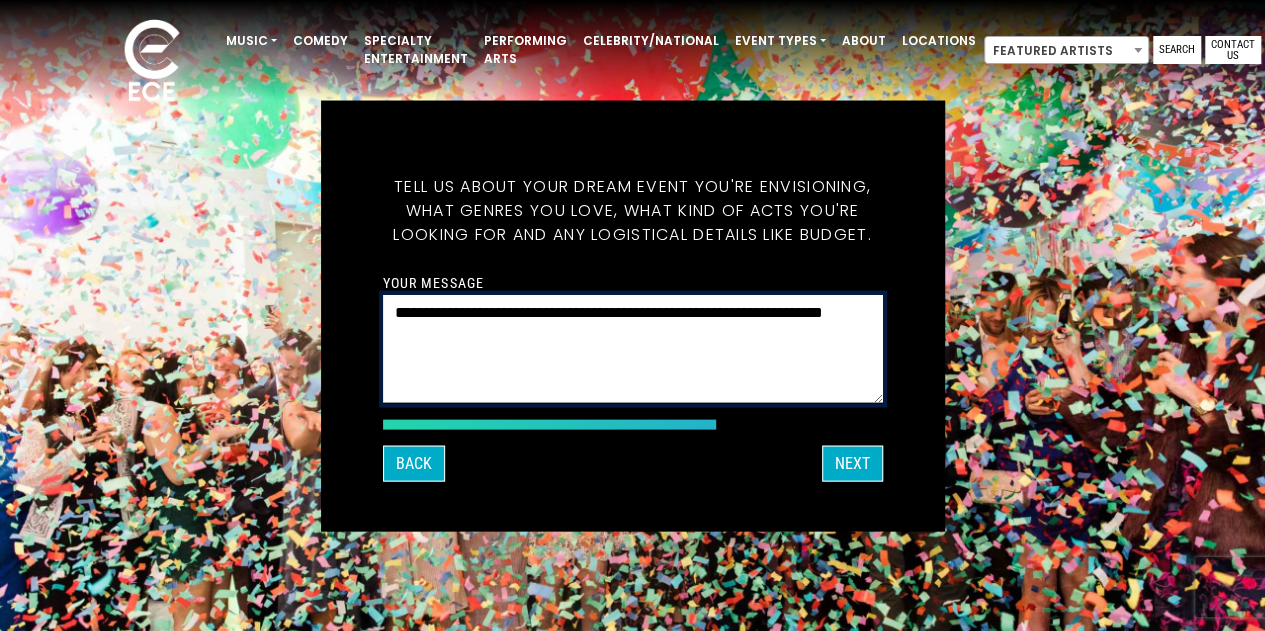 click on "**********" at bounding box center (633, 348) 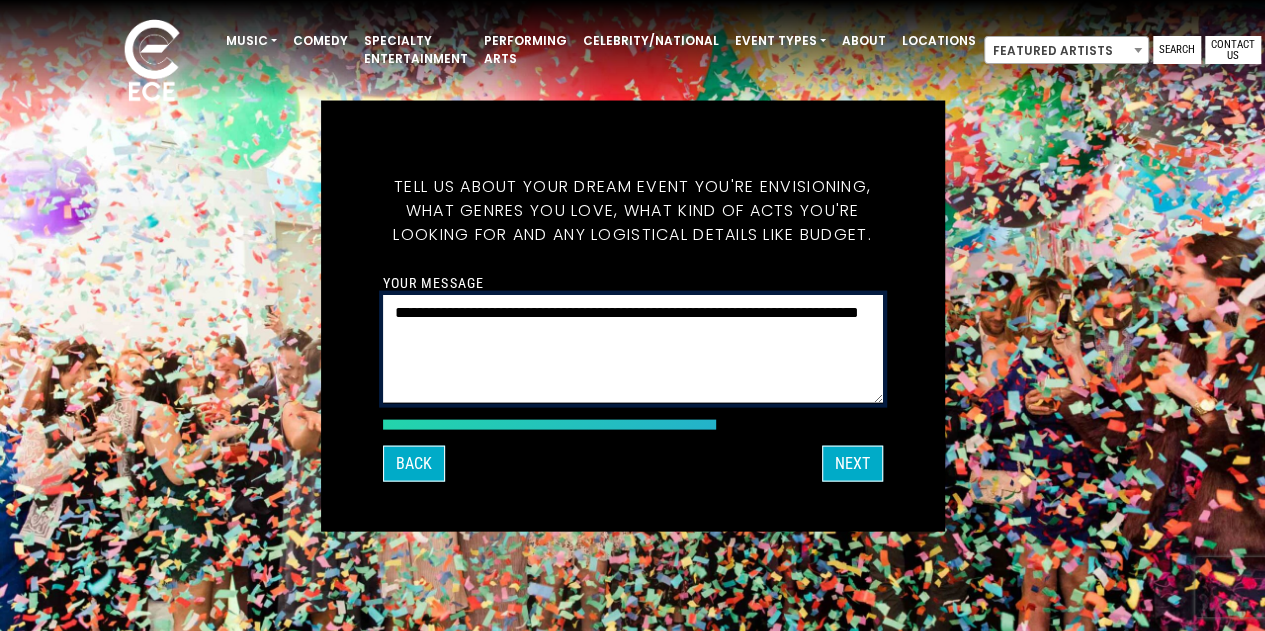 click on "**********" at bounding box center (633, 348) 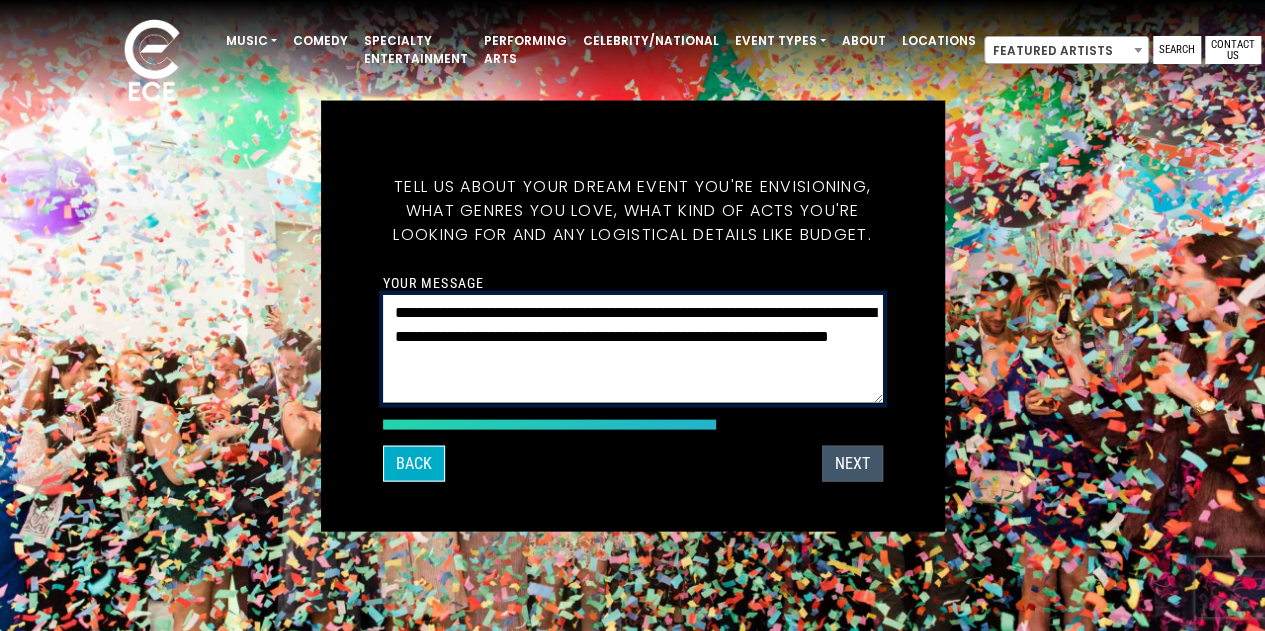 type on "**********" 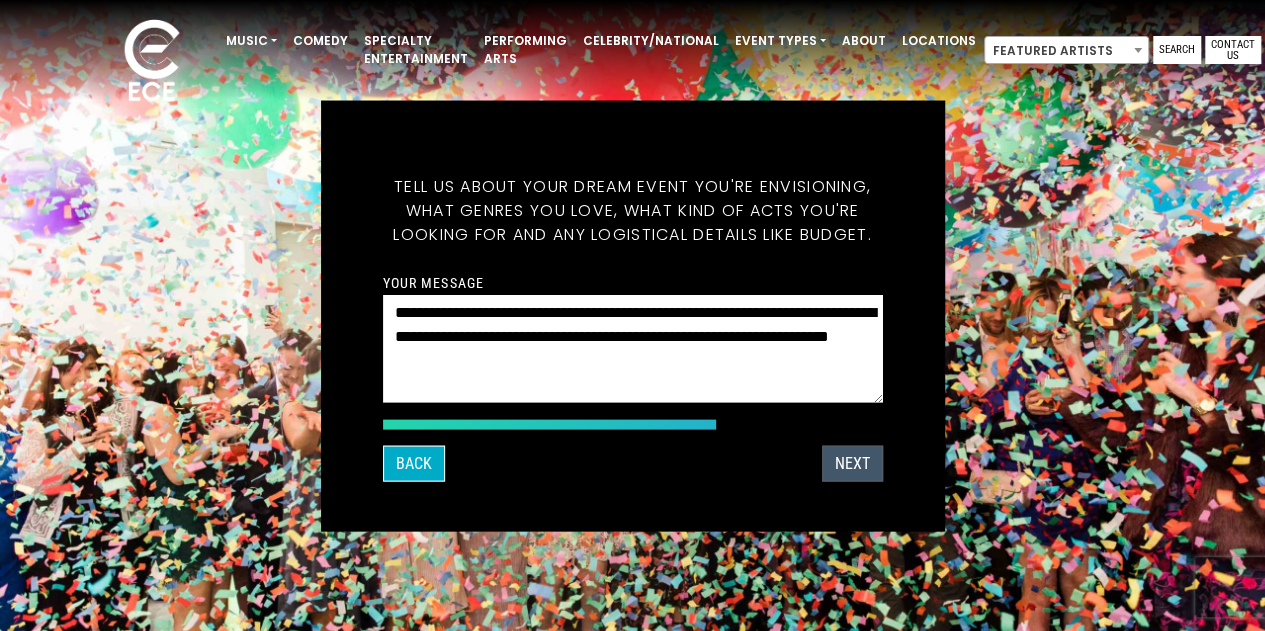 click on "Next" at bounding box center [852, 463] 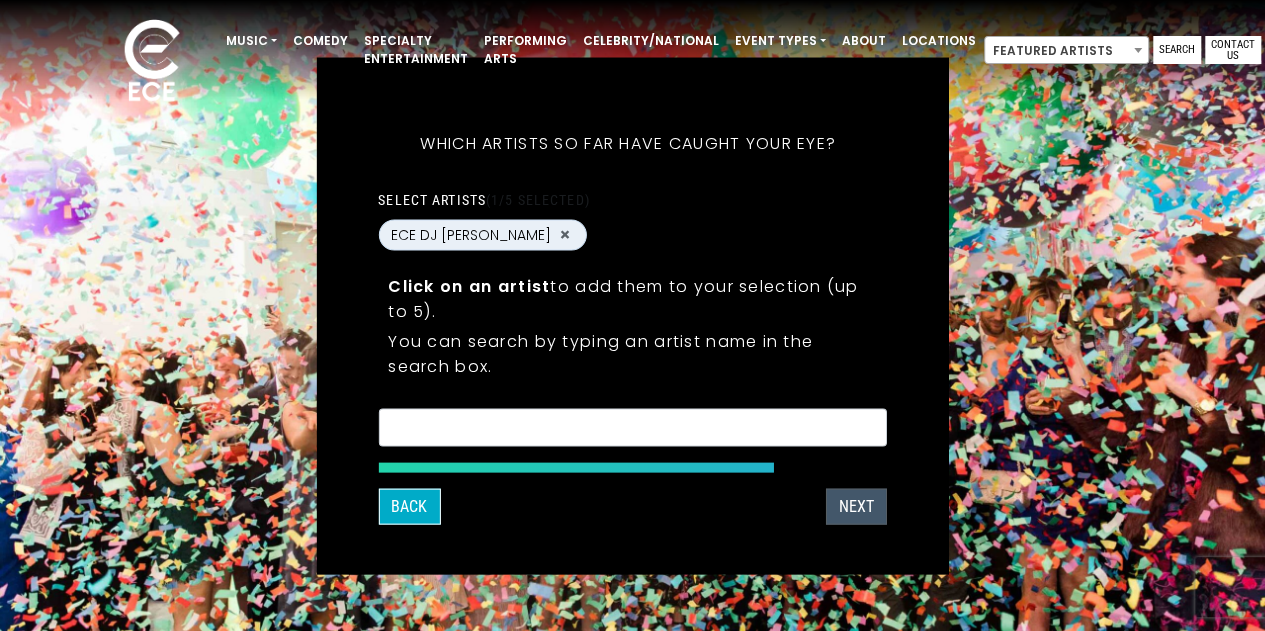 click on "Next" at bounding box center [856, 506] 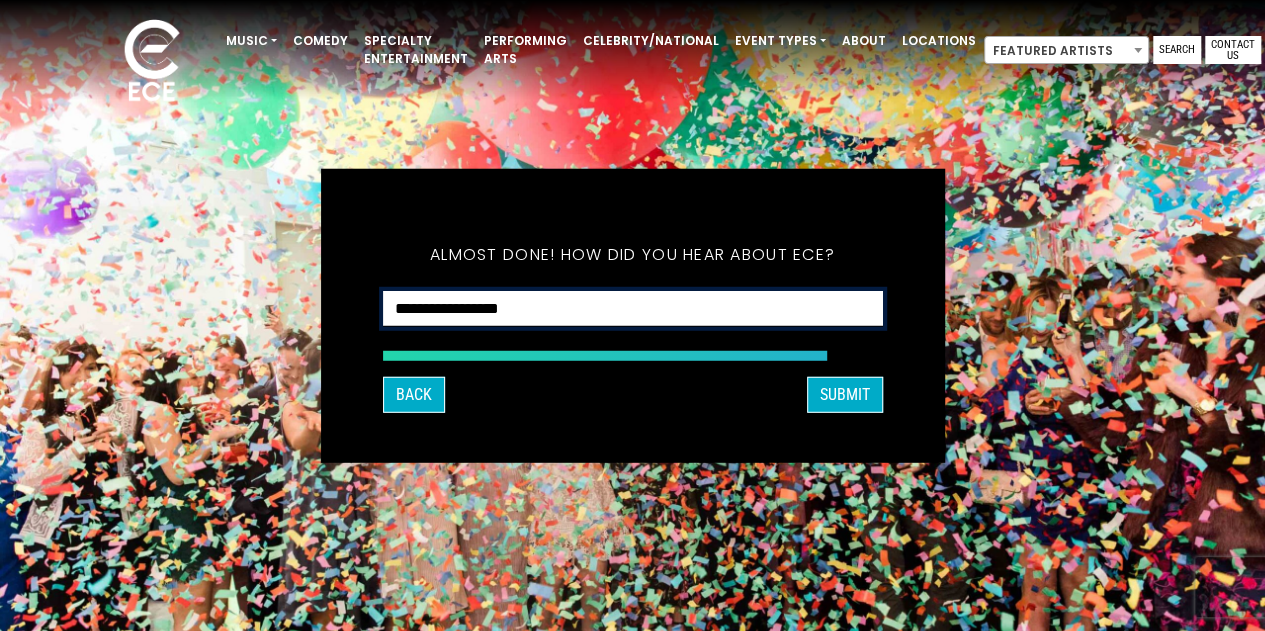 click on "**********" at bounding box center (633, 308) 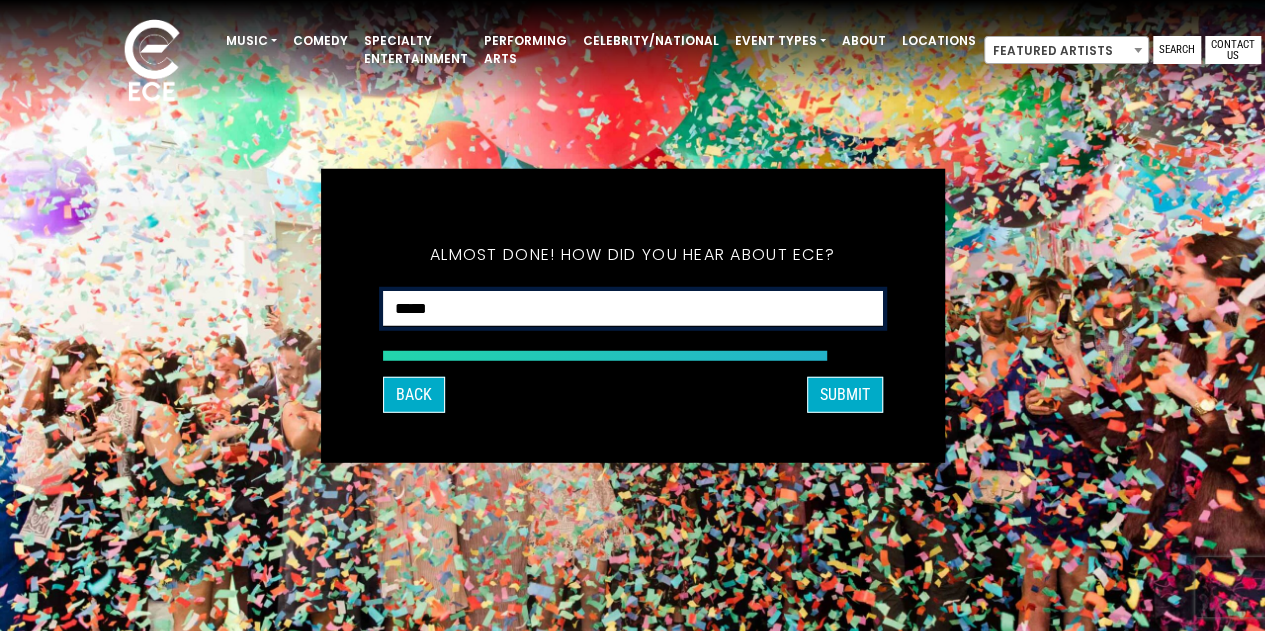 click on "**********" at bounding box center (633, 308) 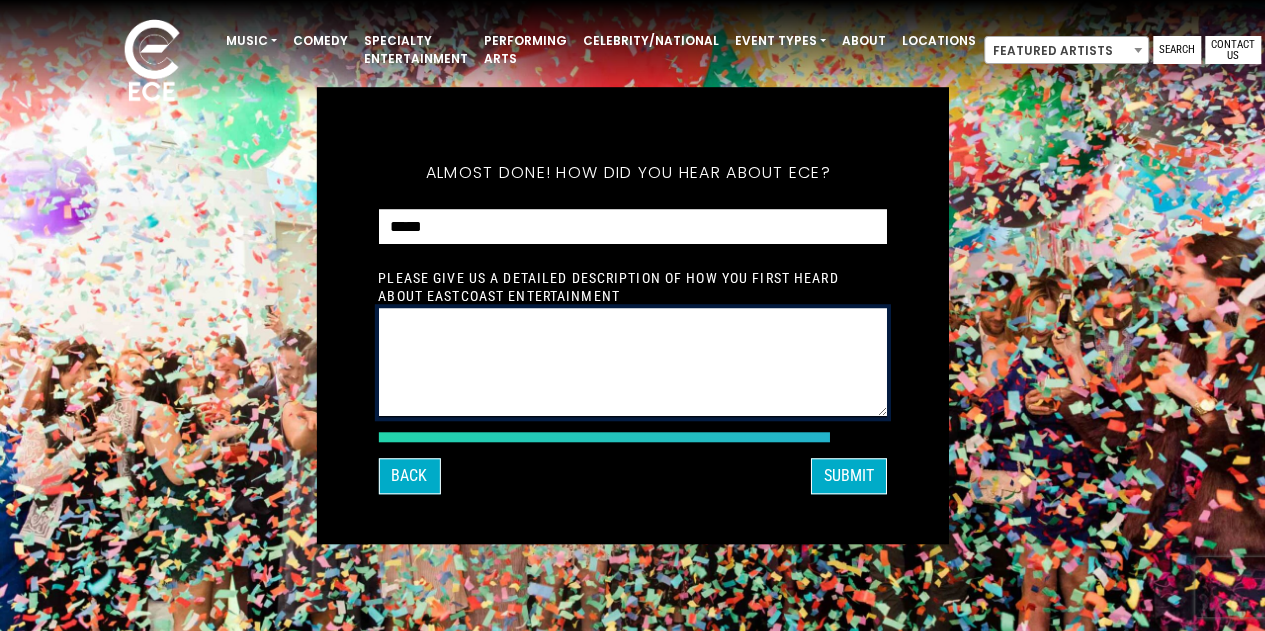 click at bounding box center [632, 362] 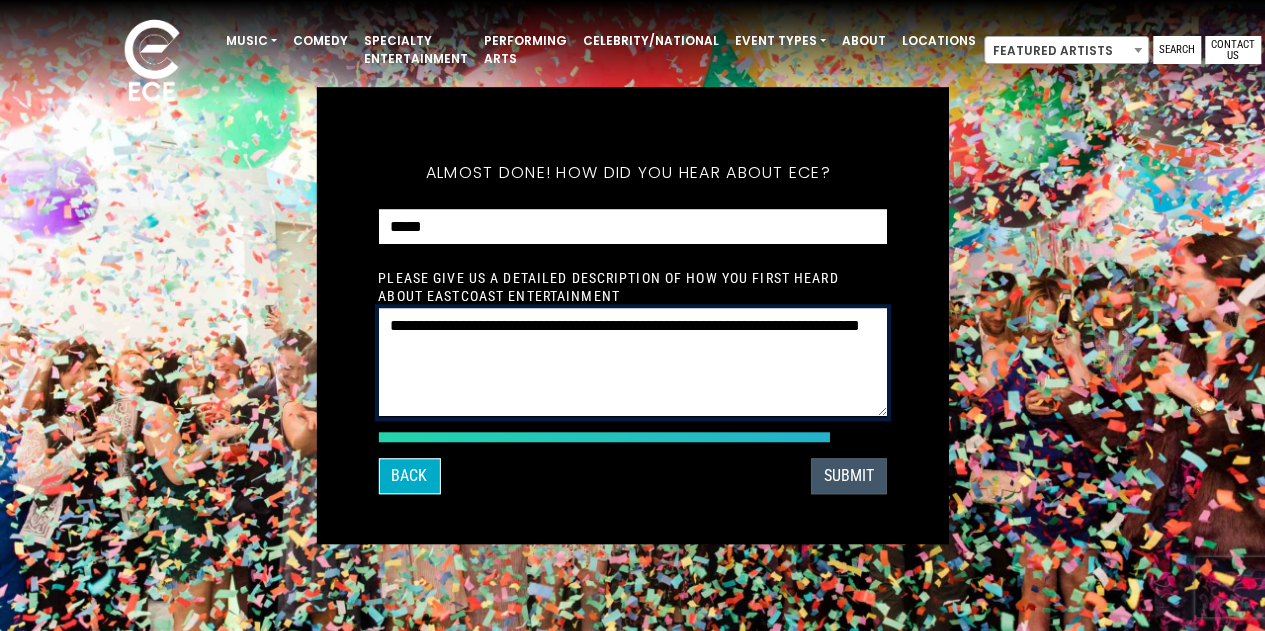 type on "**********" 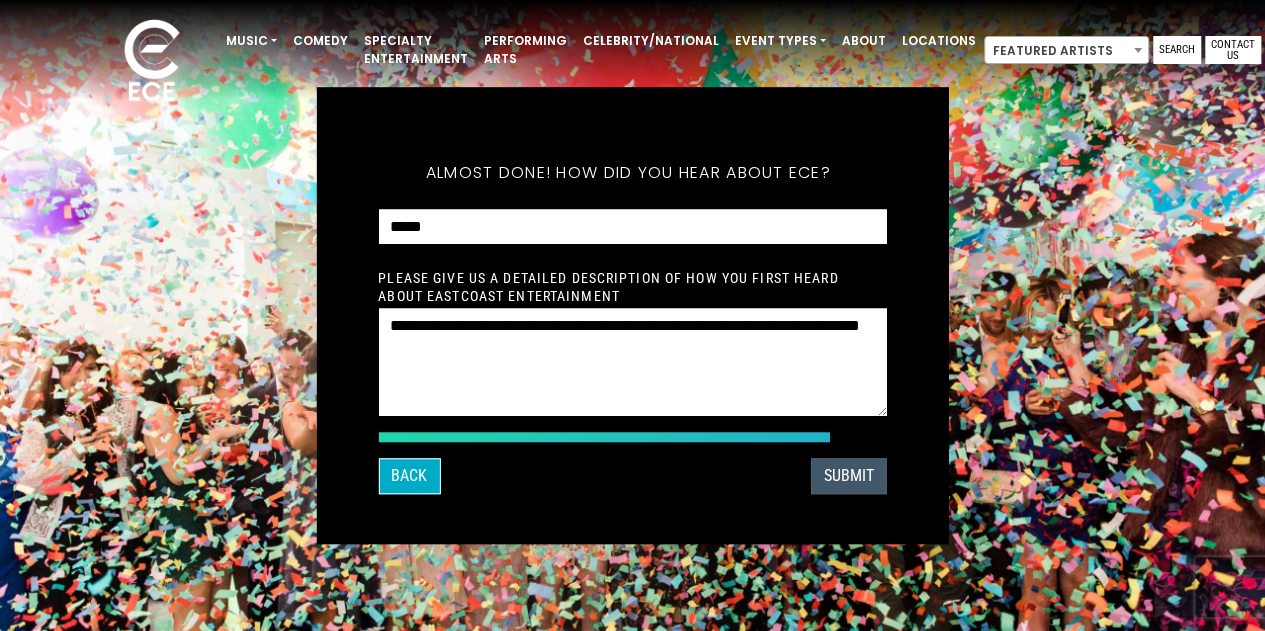 click on "SUBMIT" at bounding box center (849, 476) 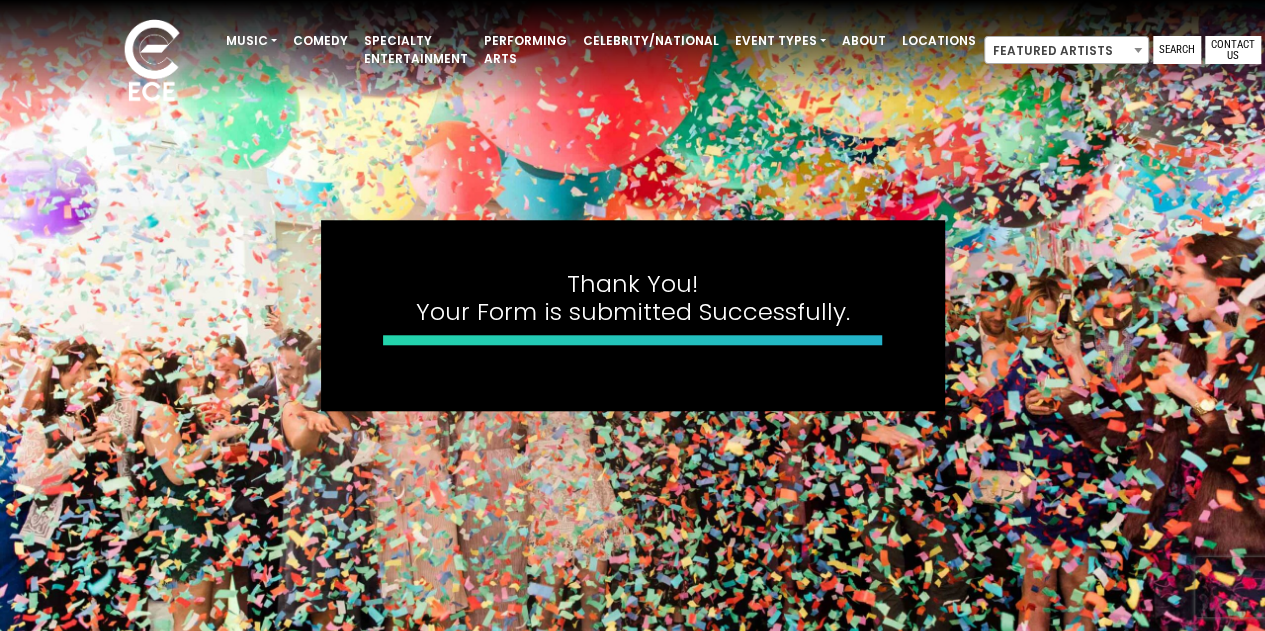 drag, startPoint x: 854, startPoint y: 470, endPoint x: 310, endPoint y: -29, distance: 738.1985 